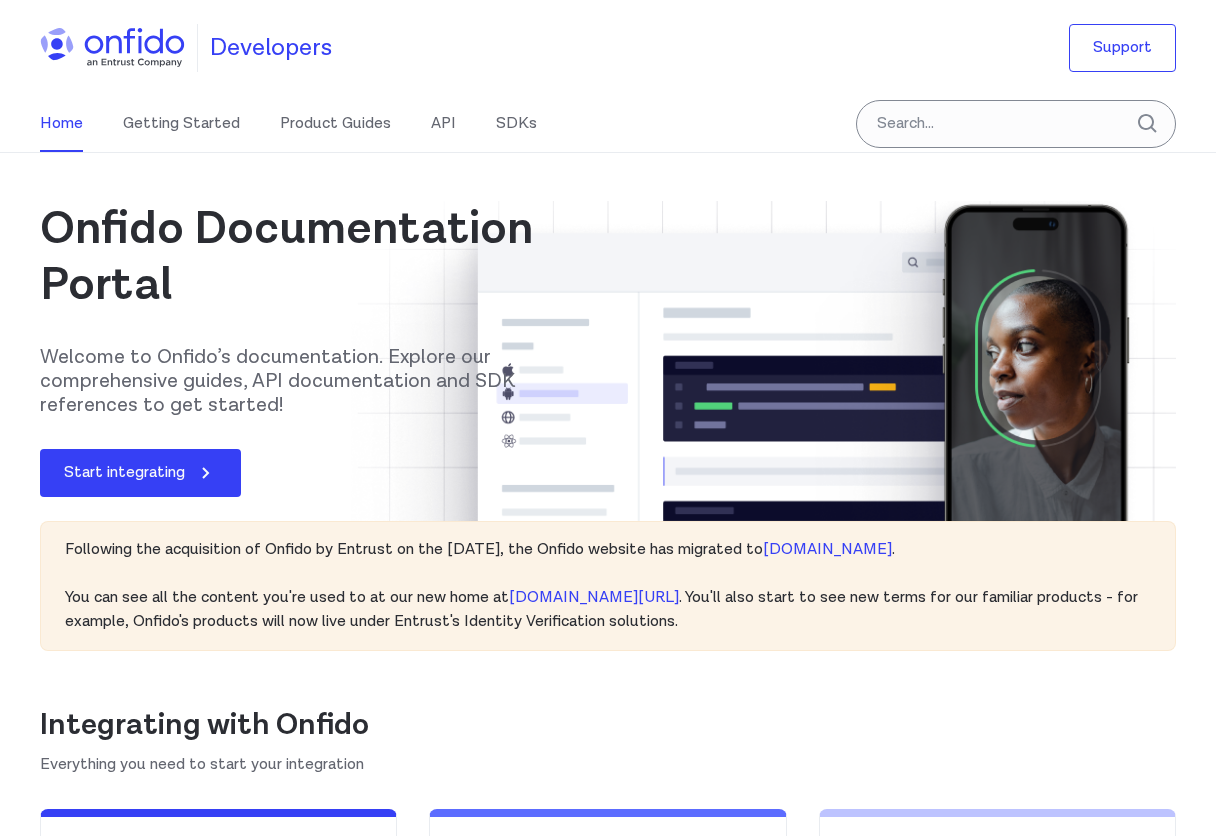 scroll, scrollTop: 108, scrollLeft: 0, axis: vertical 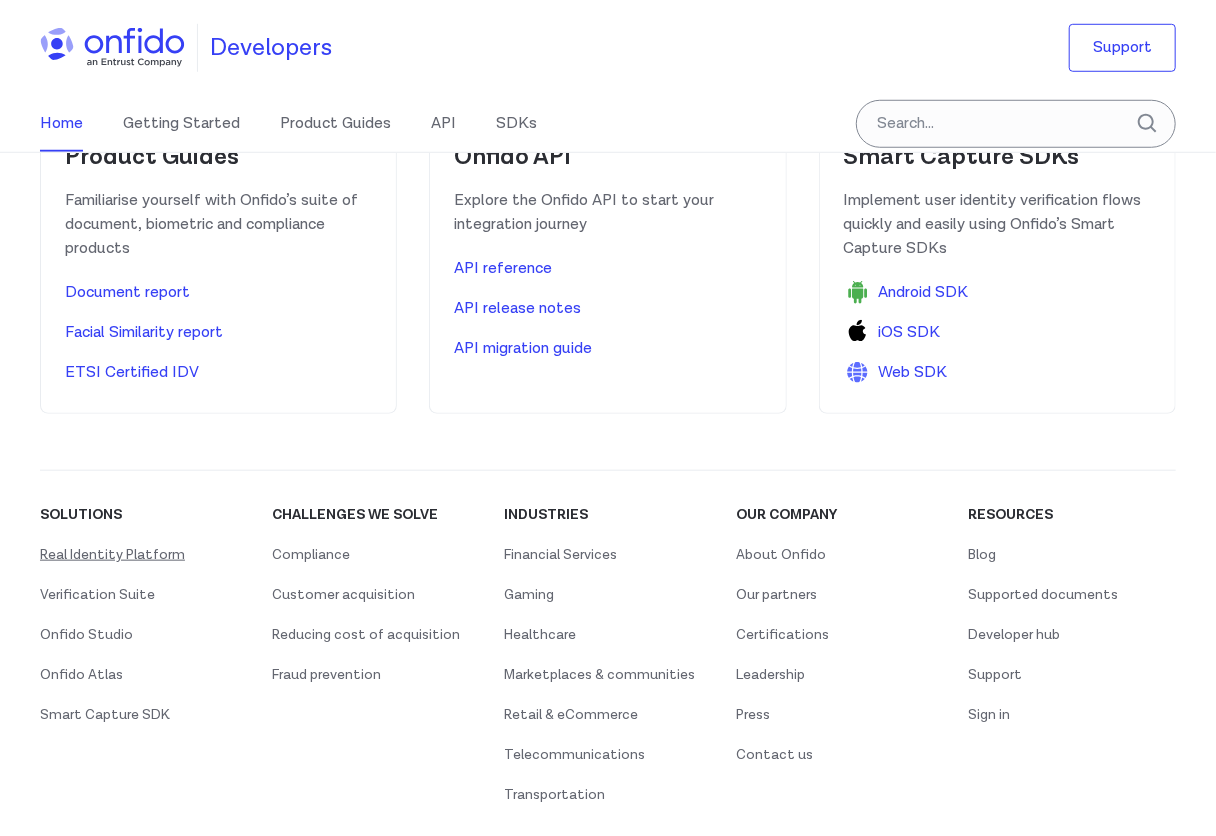 click on "Real Identity Platform" at bounding box center [112, 555] 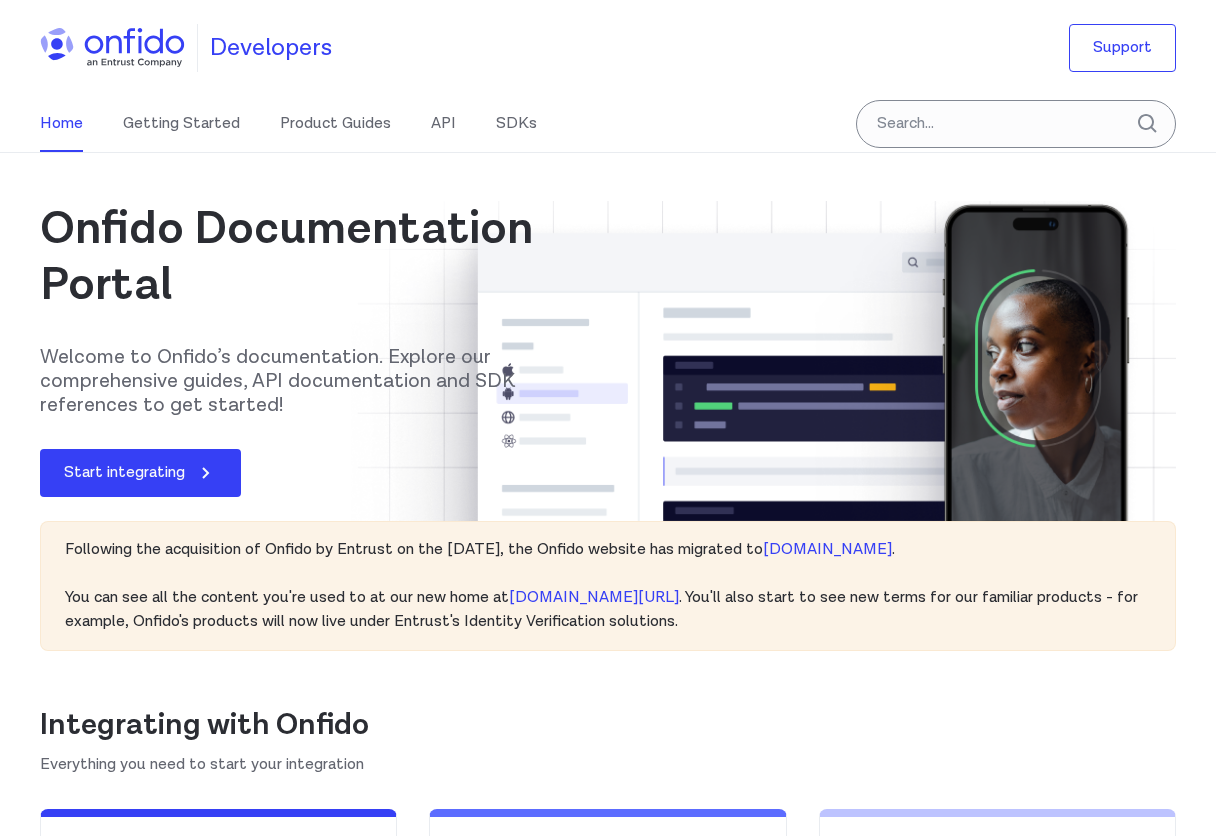 scroll, scrollTop: 0, scrollLeft: 0, axis: both 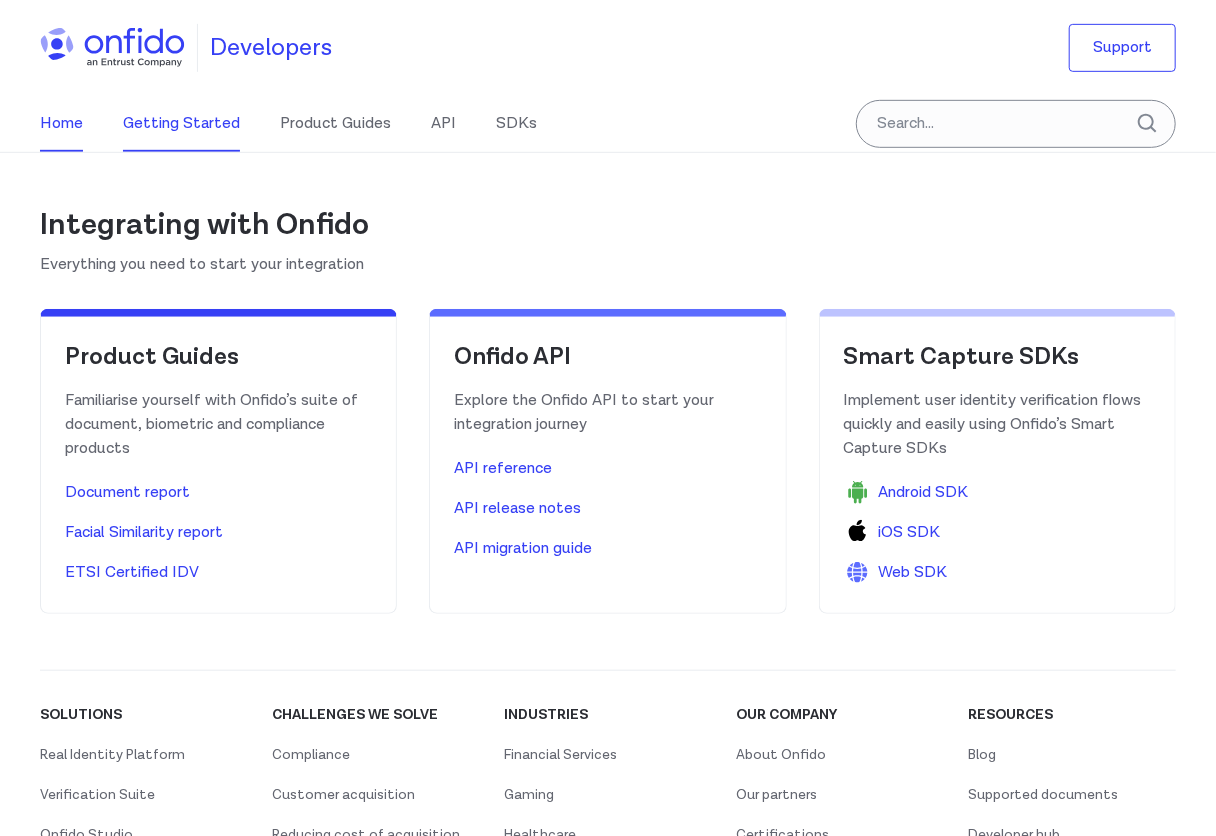 click on "Getting Started" at bounding box center [181, 124] 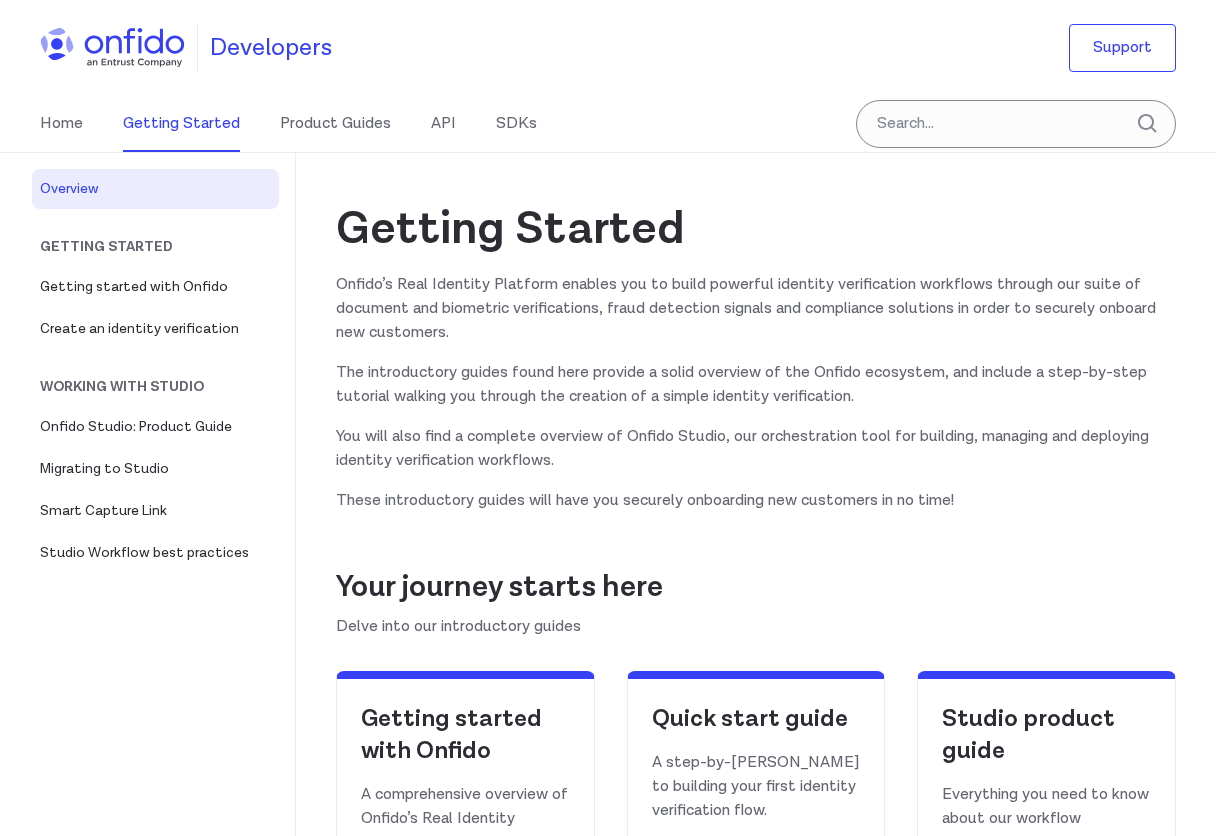 scroll, scrollTop: 0, scrollLeft: 0, axis: both 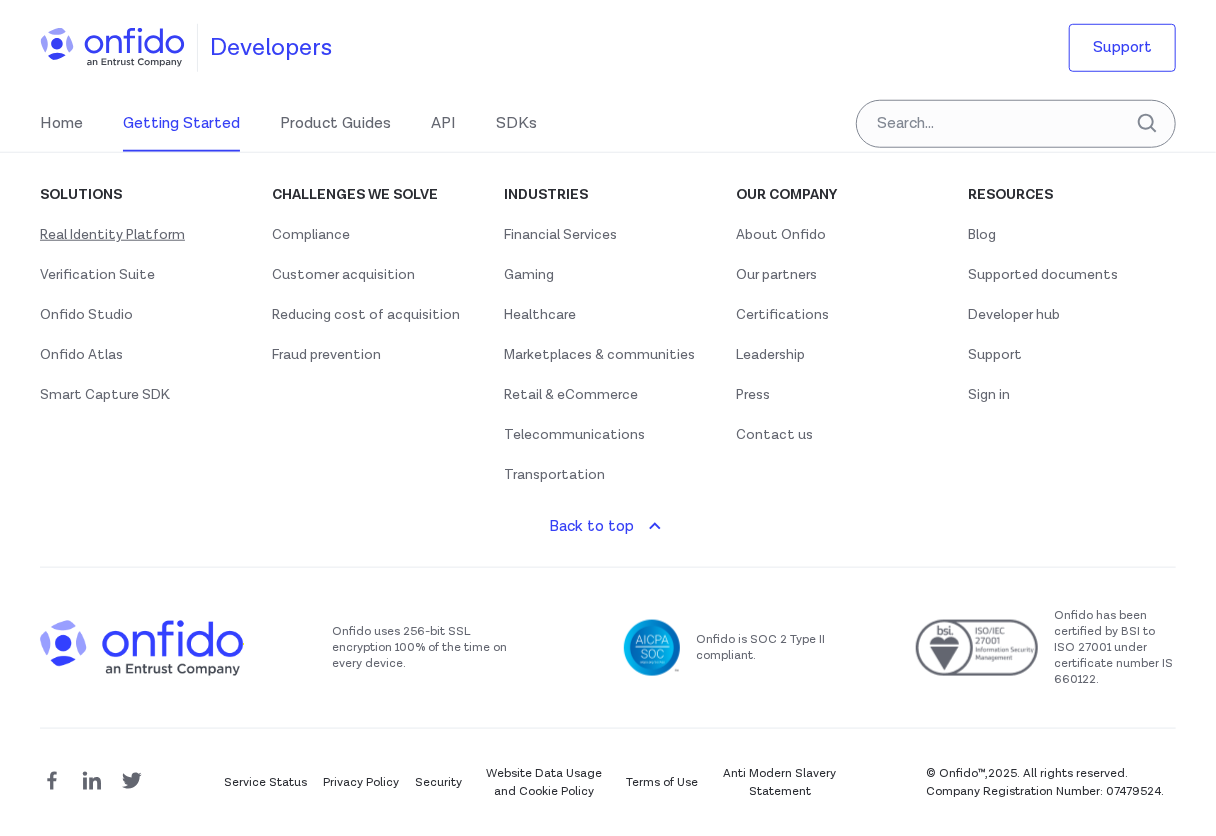 click on "Real Identity Platform" at bounding box center [112, 235] 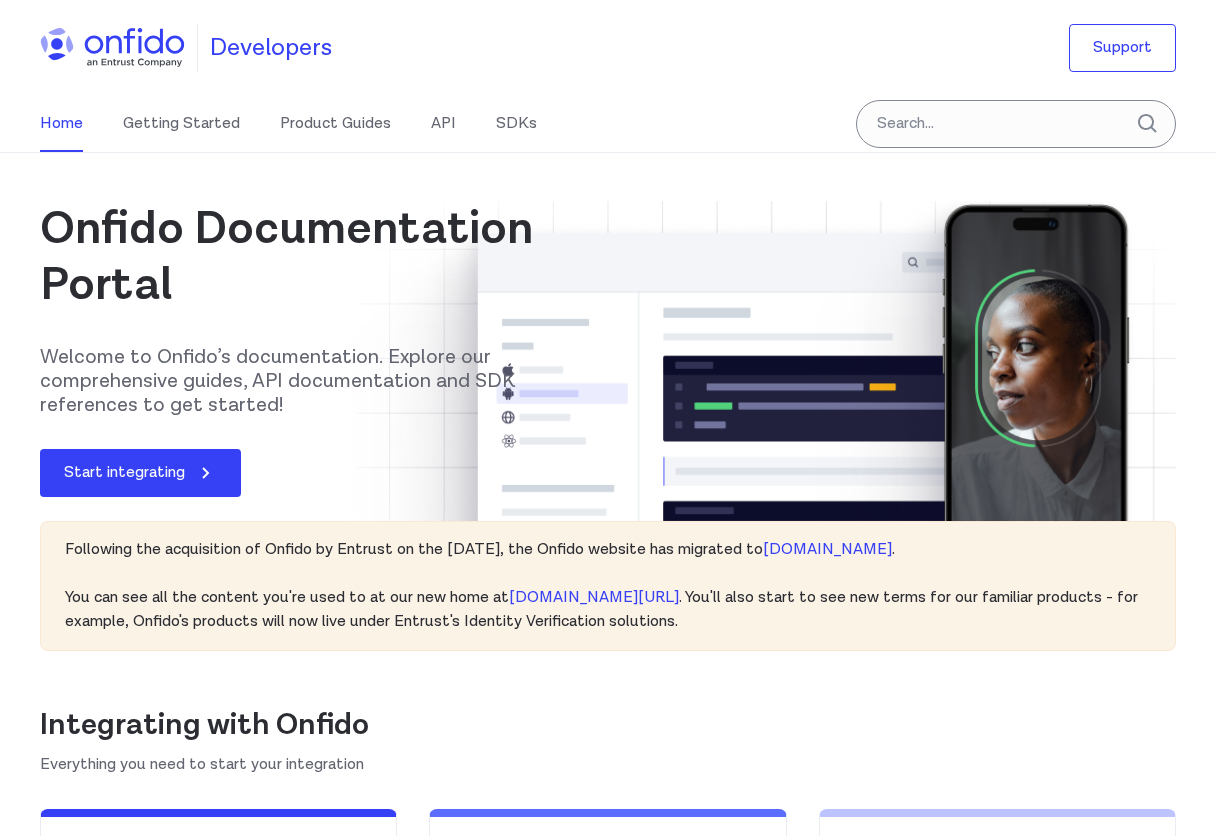 scroll, scrollTop: 0, scrollLeft: 0, axis: both 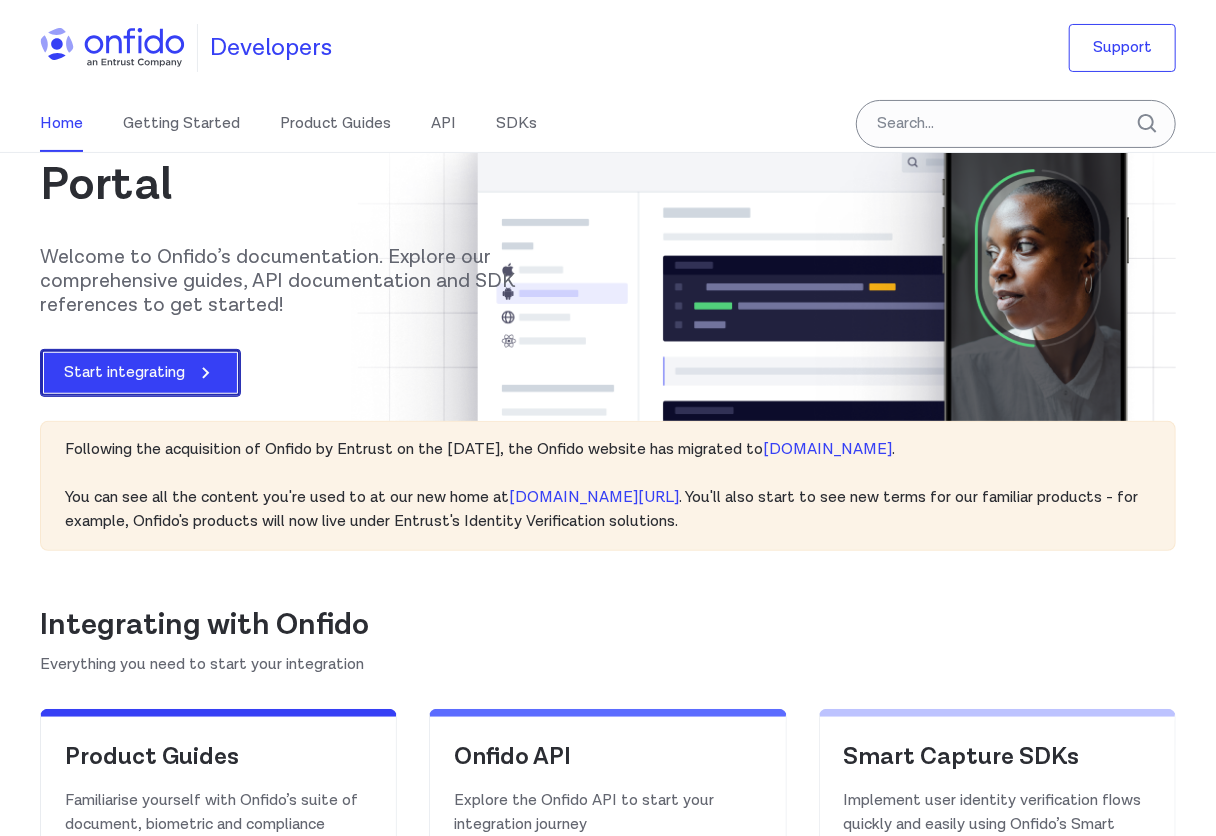 click 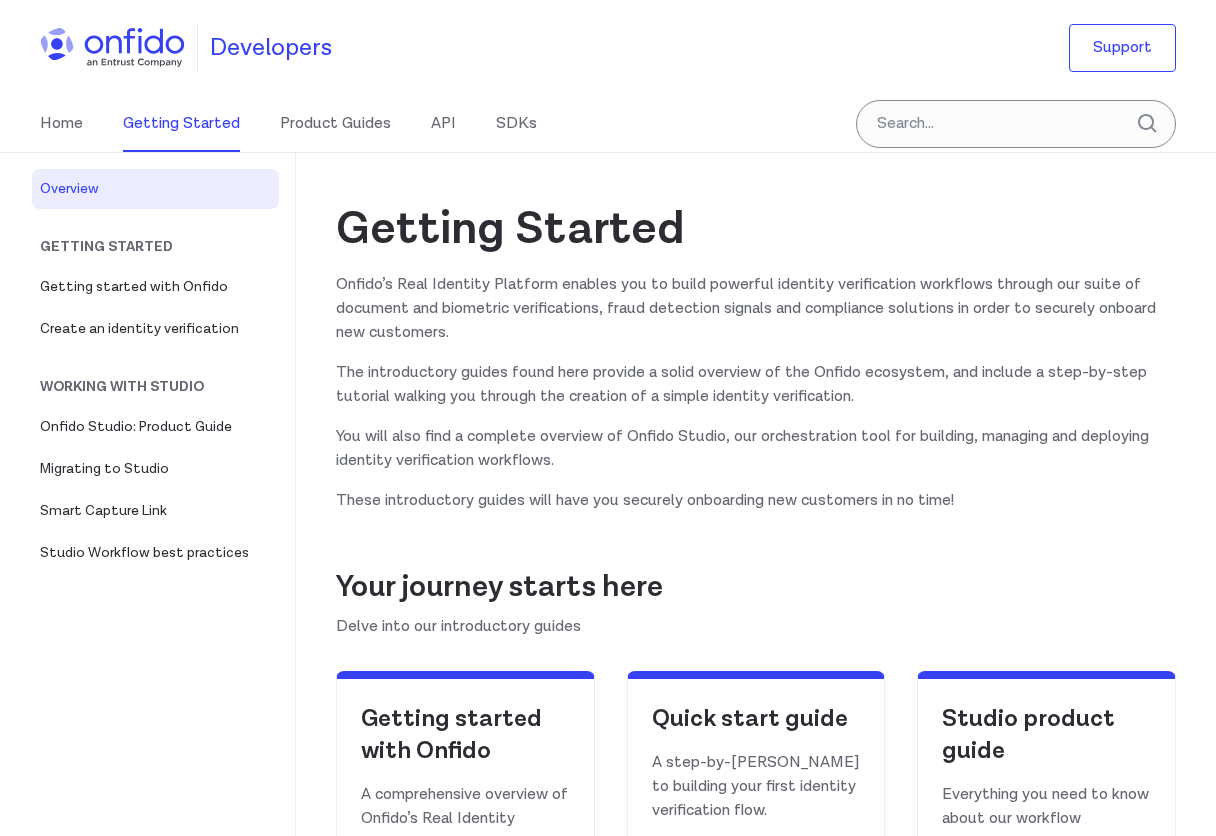 scroll, scrollTop: 0, scrollLeft: 0, axis: both 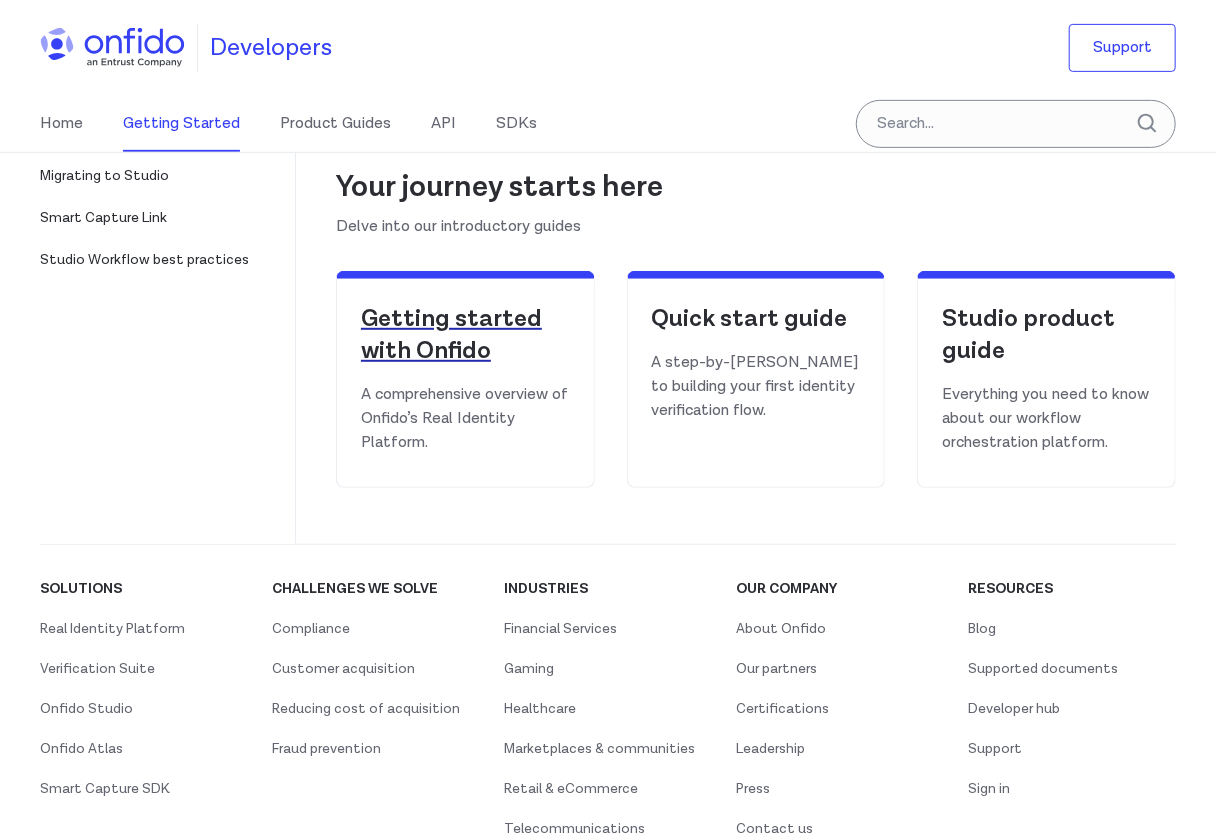 click on "Getting started with Onfido" at bounding box center (465, 335) 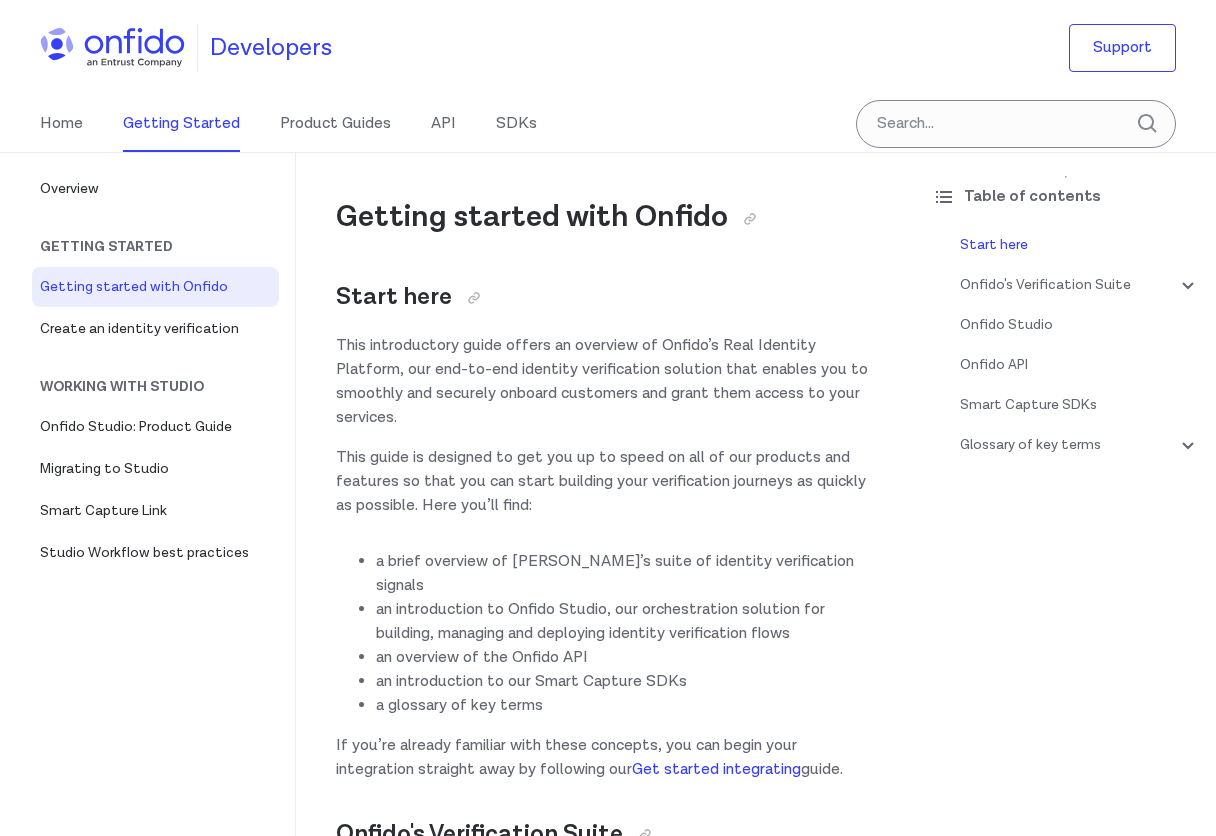 scroll, scrollTop: 0, scrollLeft: 0, axis: both 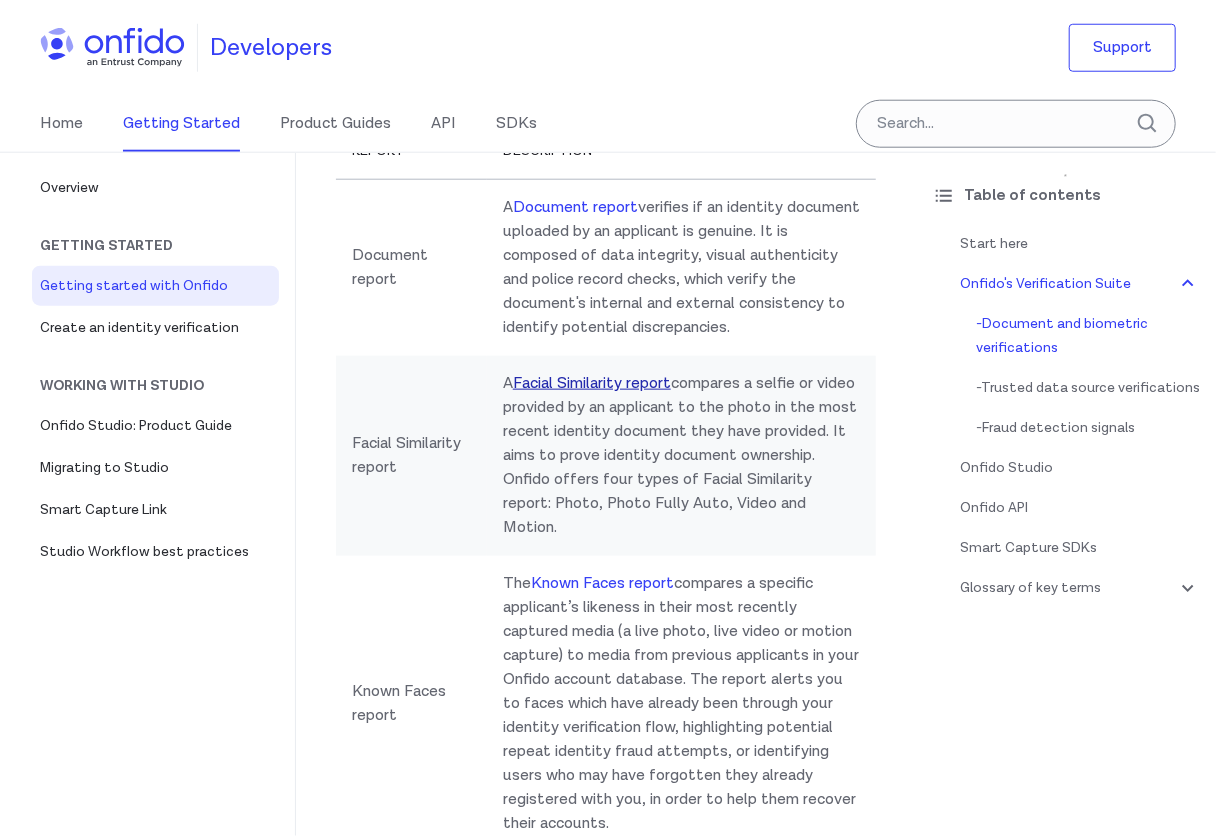 click on "Facial Similarity report" at bounding box center (592, 383) 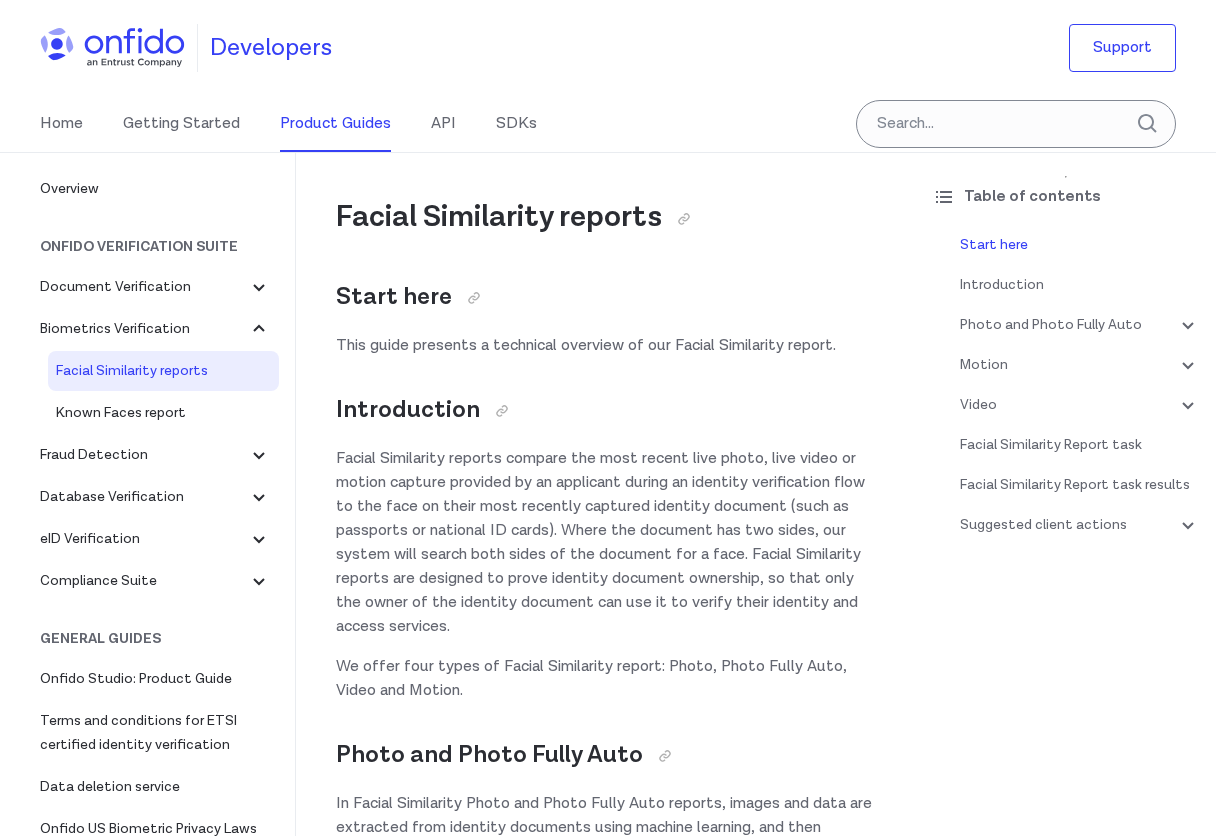 scroll, scrollTop: 0, scrollLeft: 0, axis: both 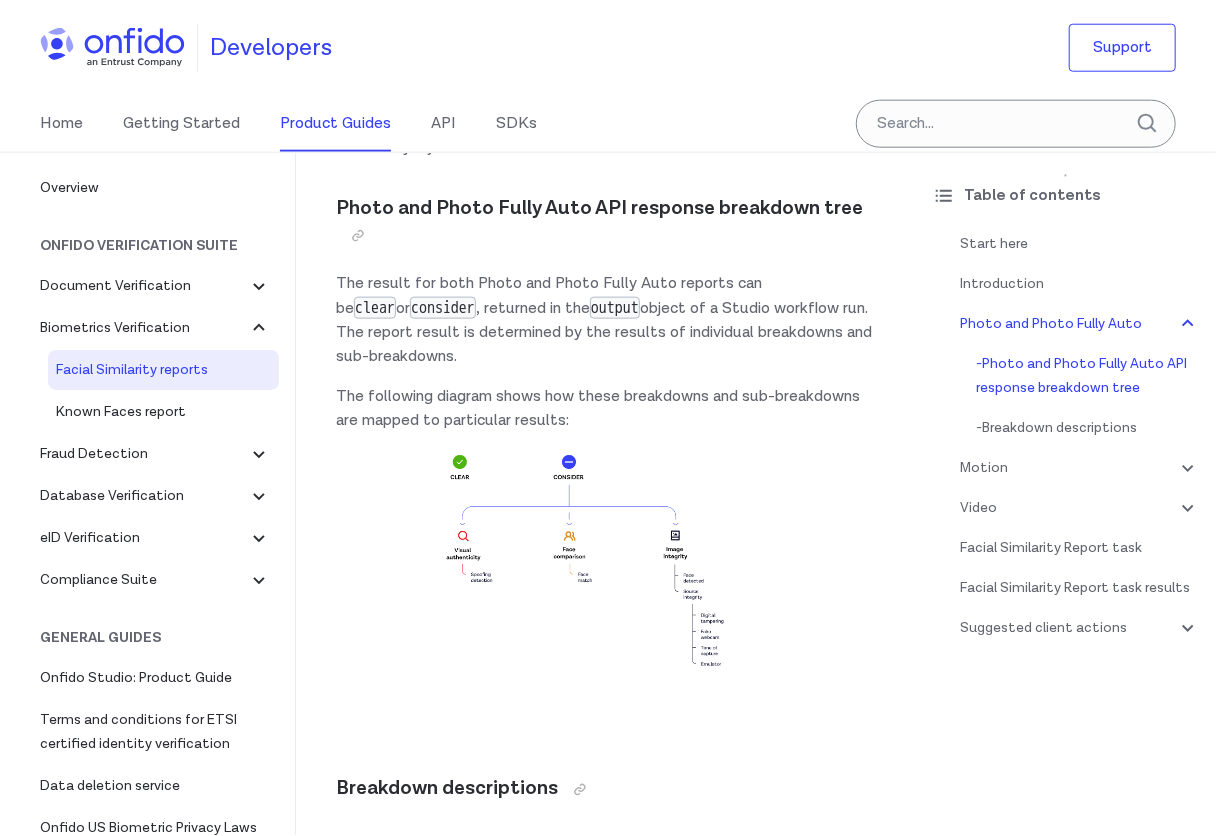 drag, startPoint x: 552, startPoint y: 307, endPoint x: 565, endPoint y: 307, distance: 13 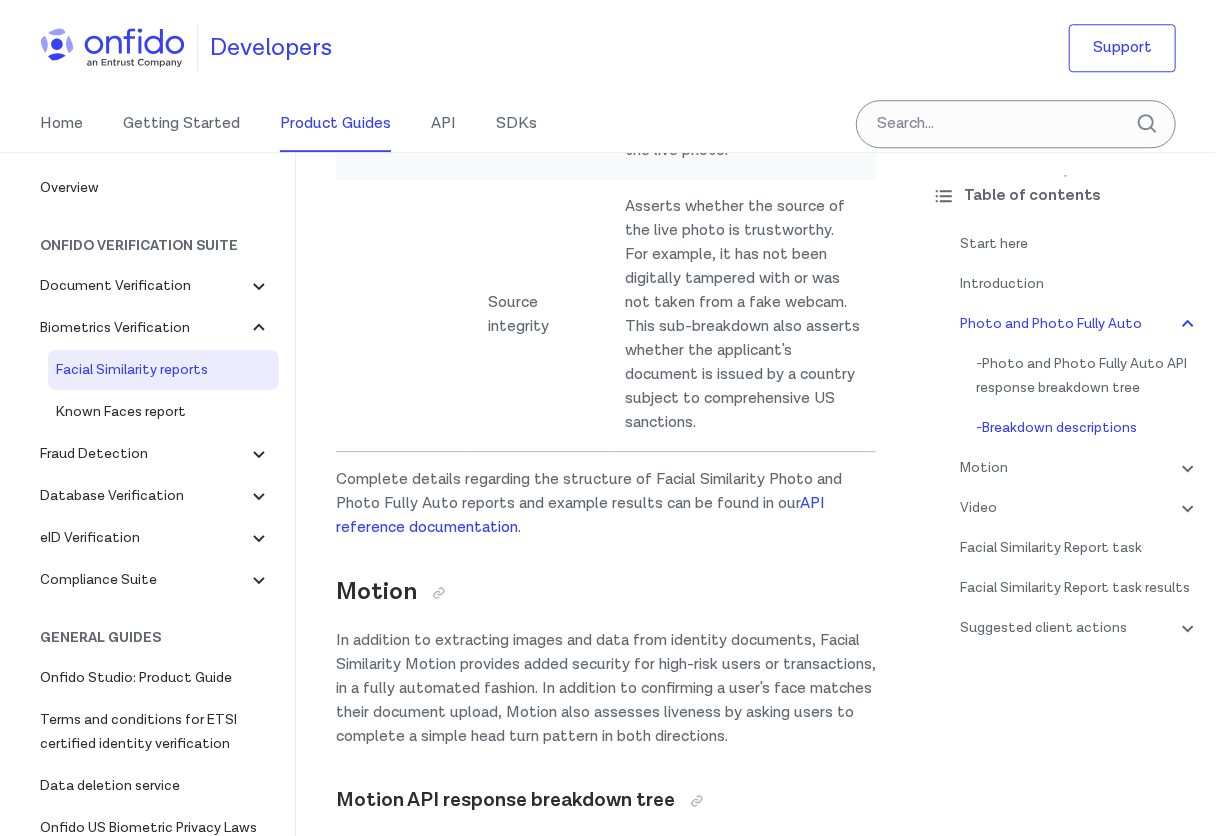scroll, scrollTop: 2600, scrollLeft: 0, axis: vertical 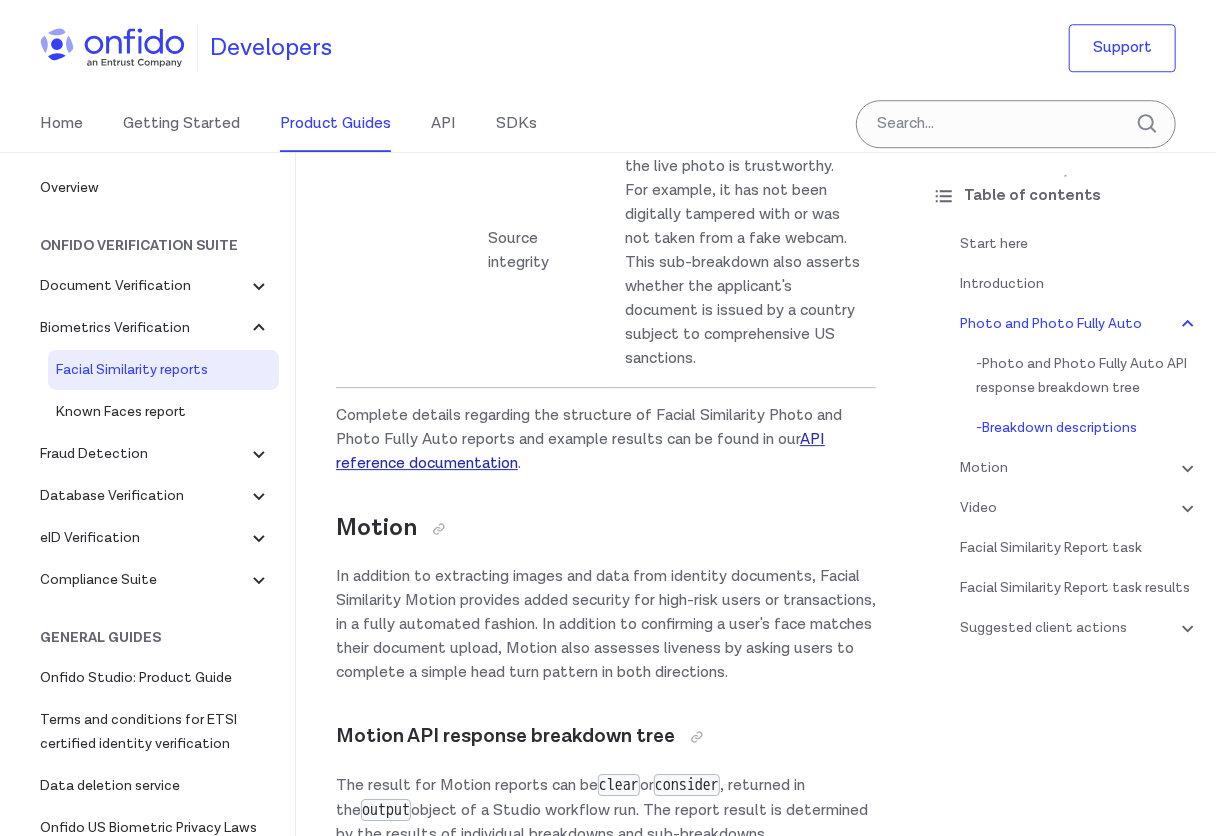 click on "API reference documentation" at bounding box center [580, 451] 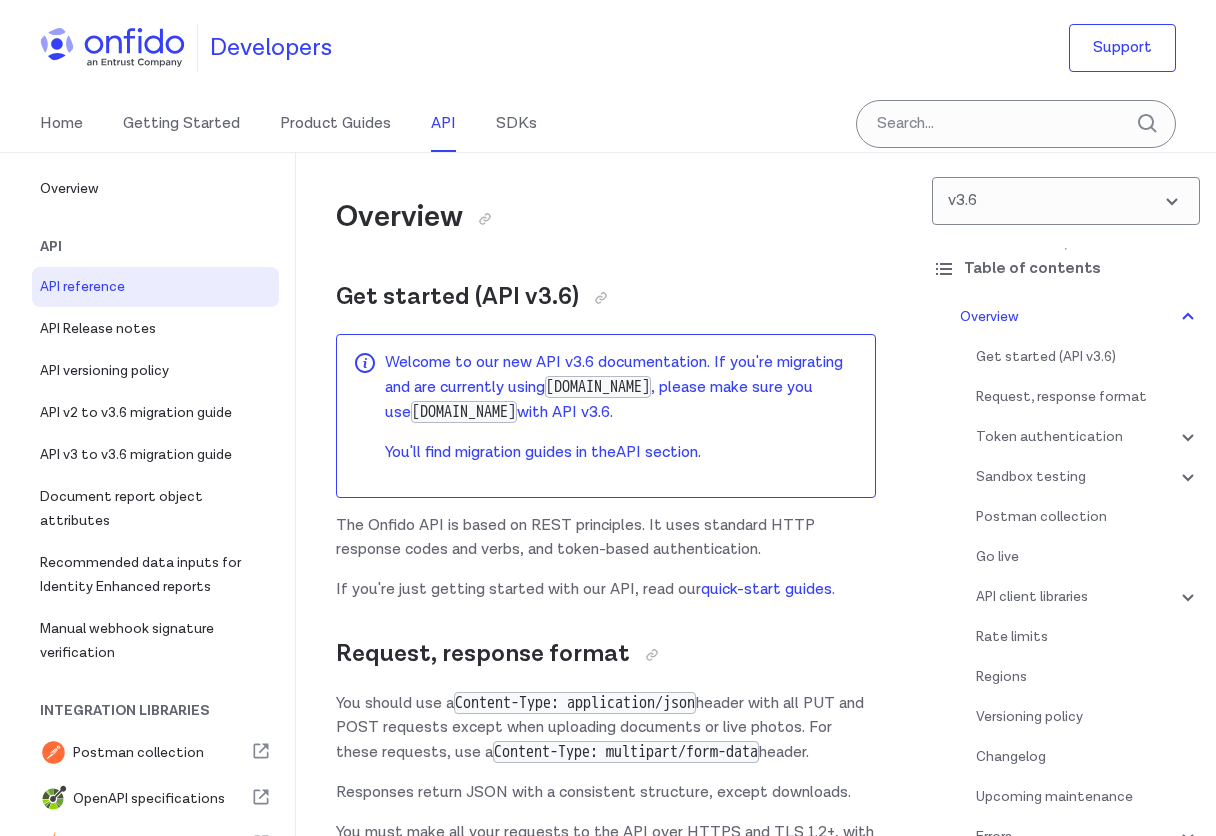 scroll, scrollTop: 0, scrollLeft: 0, axis: both 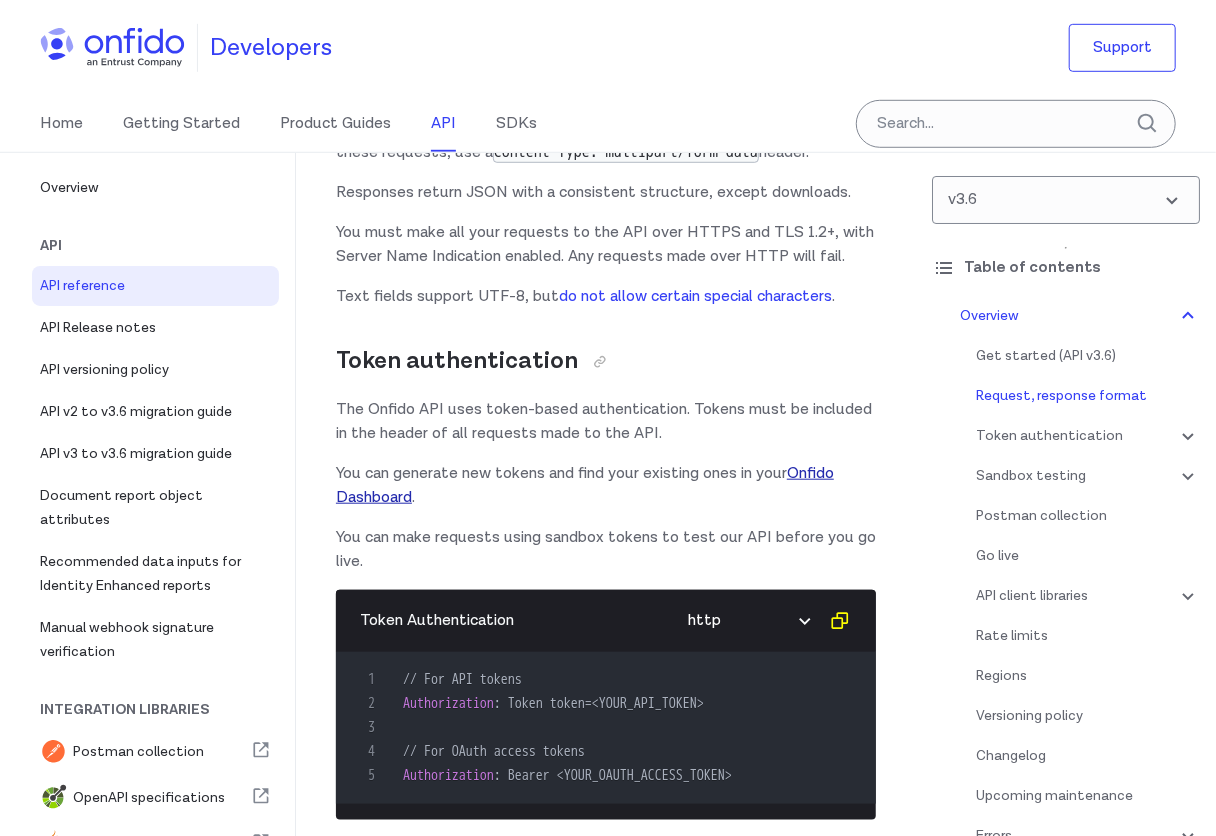 click on "Onfido
Dashboard" at bounding box center (585, 485) 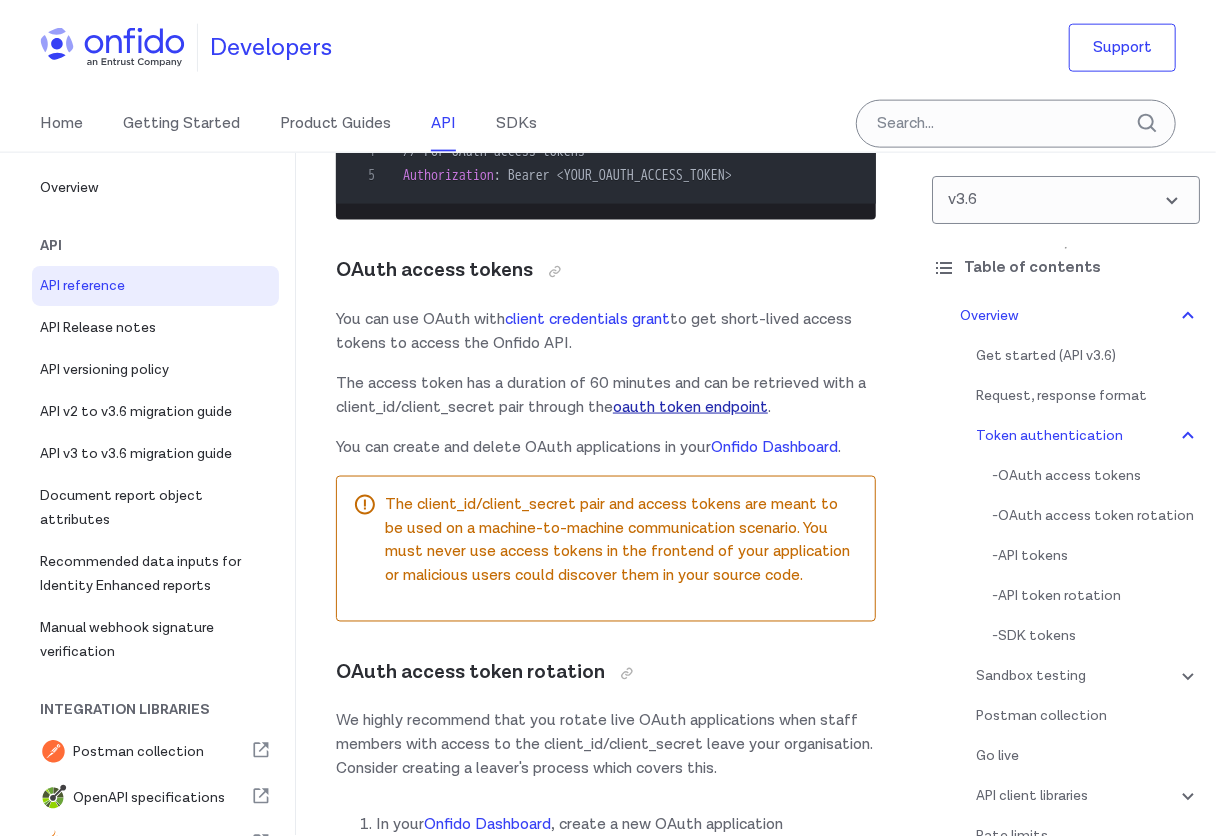 scroll, scrollTop: 1200, scrollLeft: 0, axis: vertical 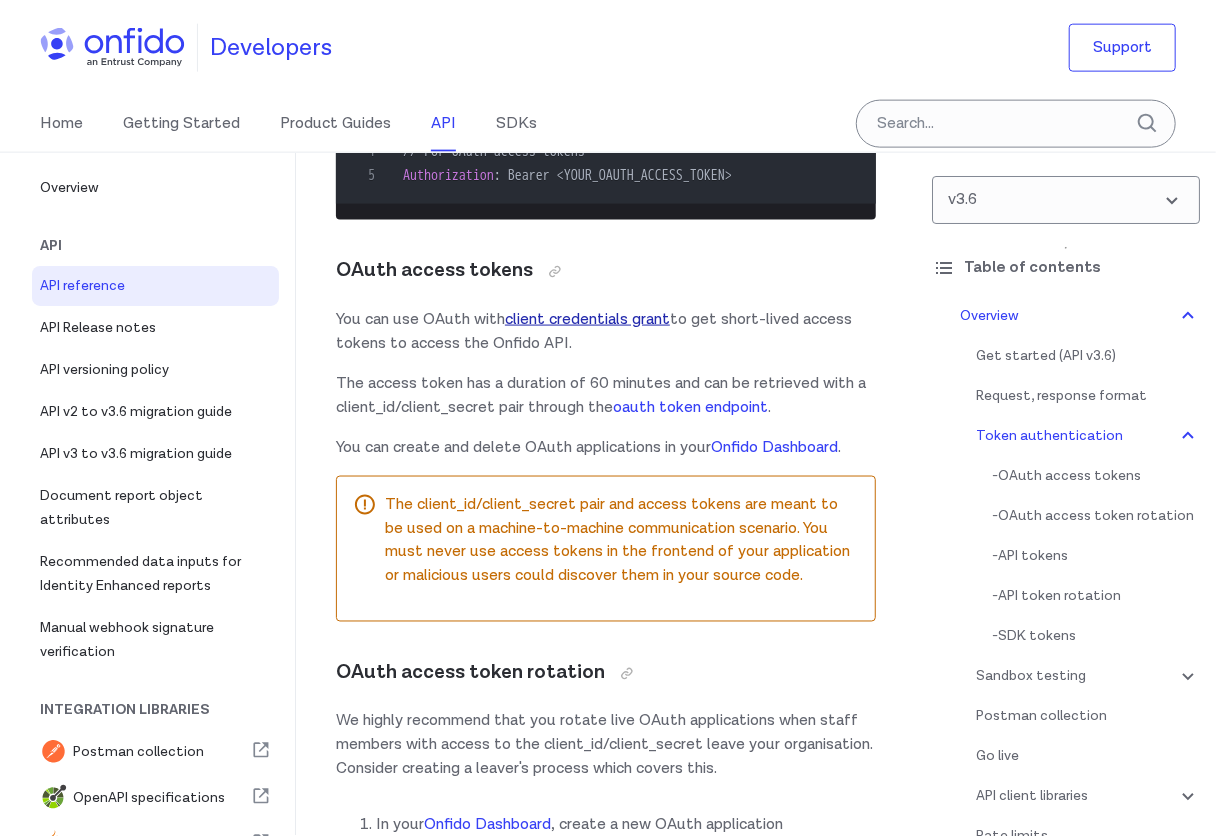 click on "client credentials grant" at bounding box center [587, 319] 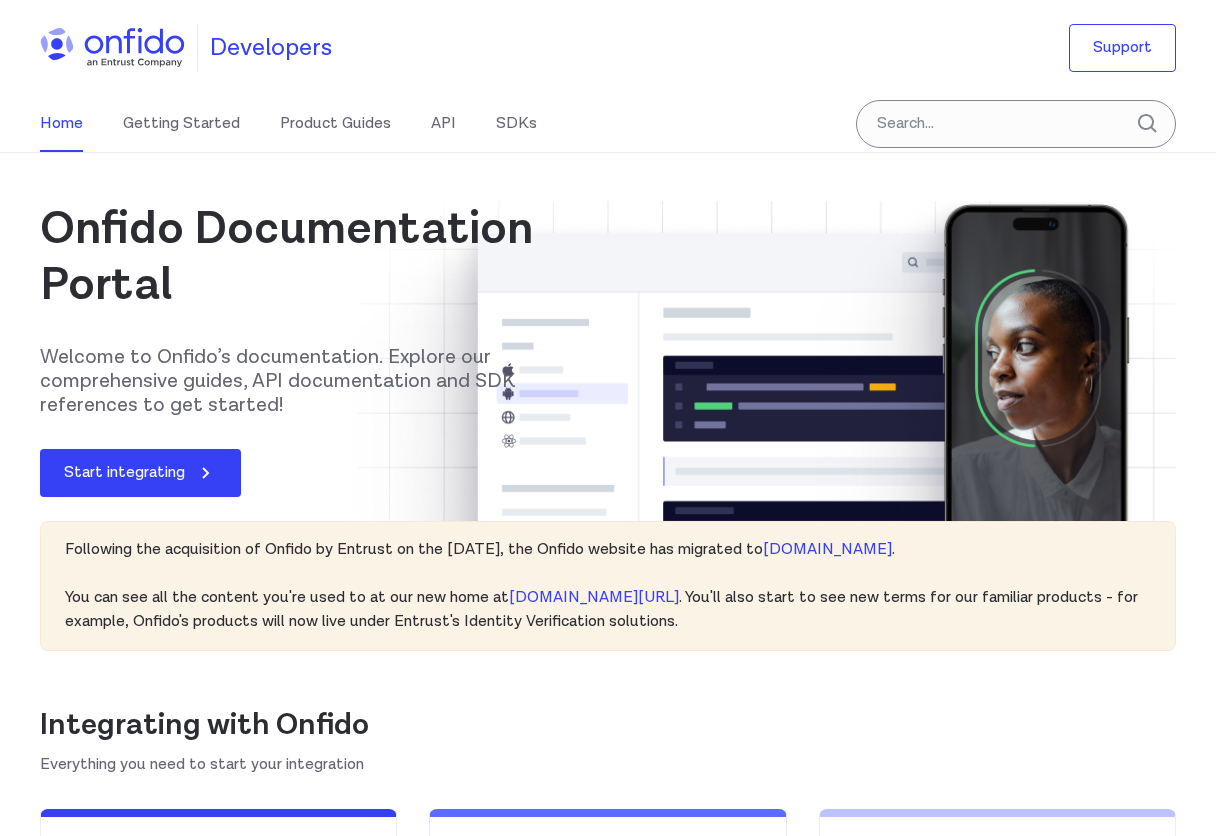 scroll, scrollTop: 0, scrollLeft: 0, axis: both 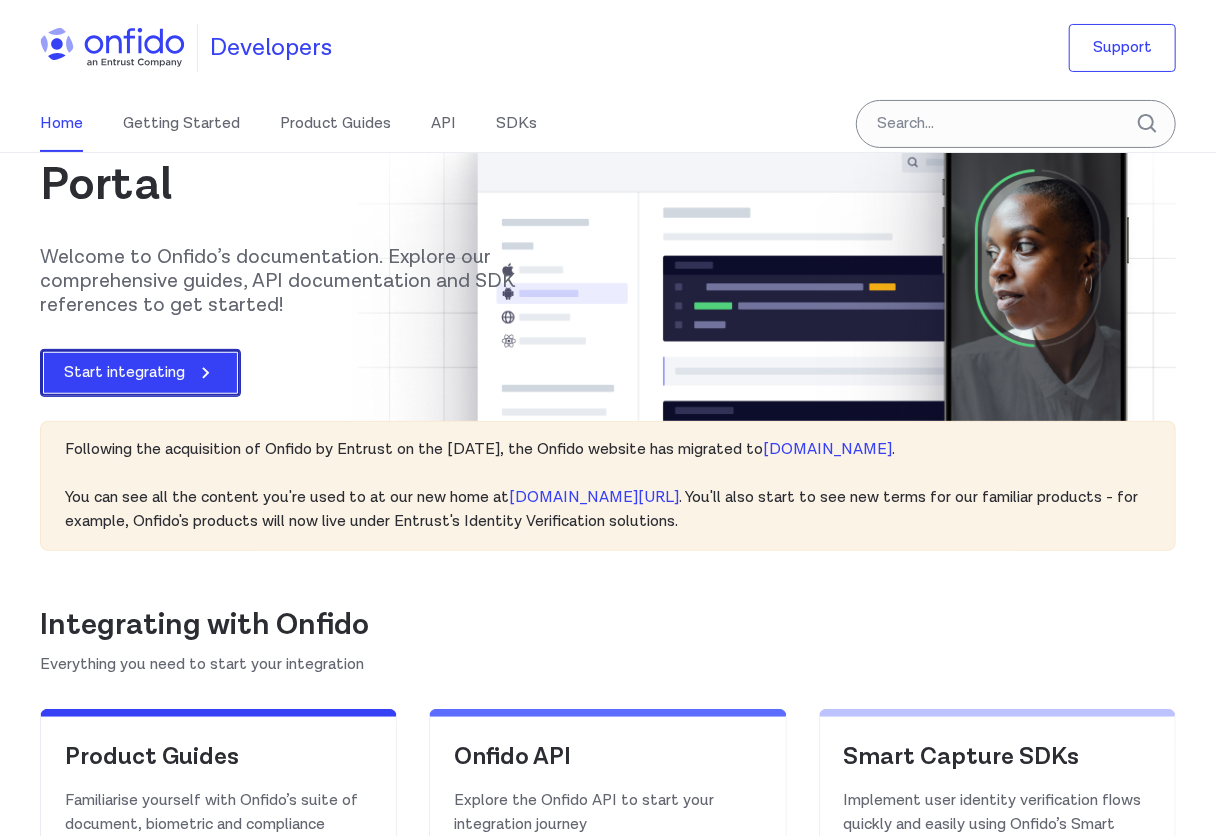 click 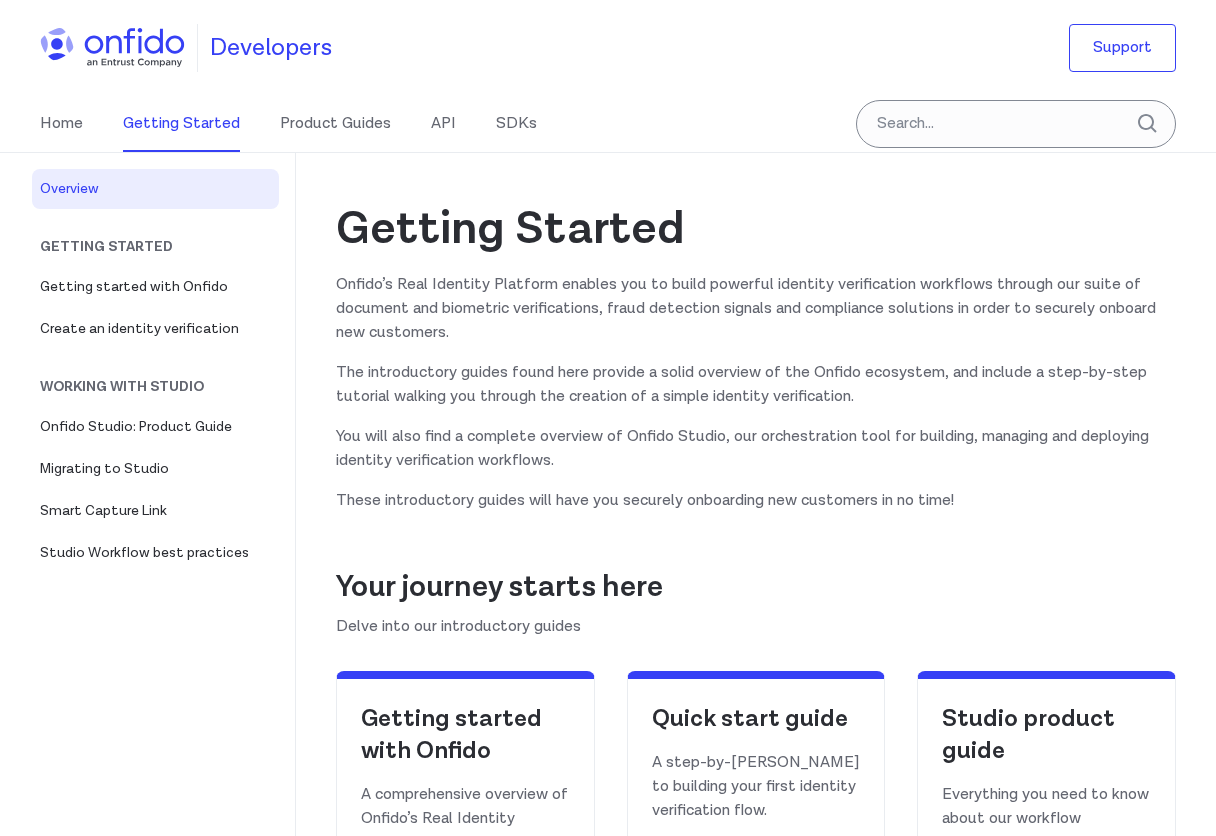 scroll, scrollTop: 0, scrollLeft: 0, axis: both 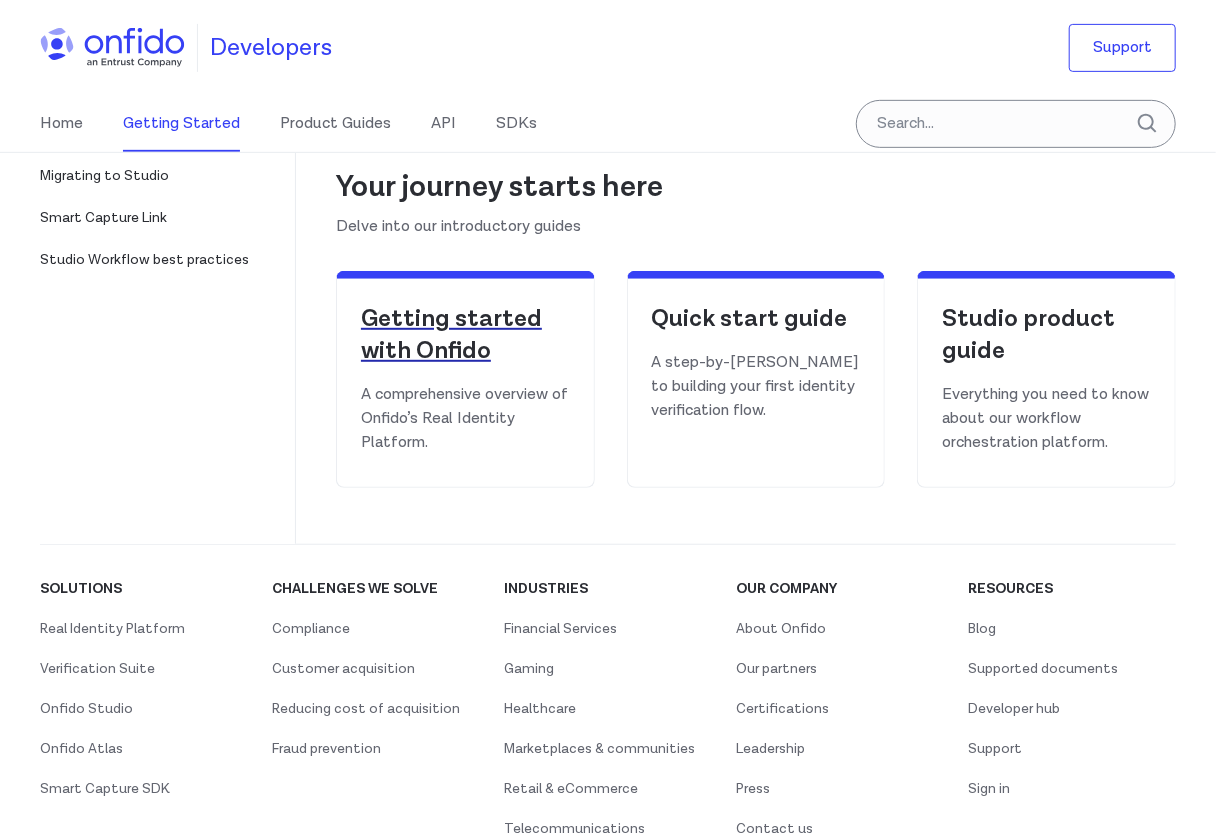 click on "Getting started with Onfido" at bounding box center (465, 335) 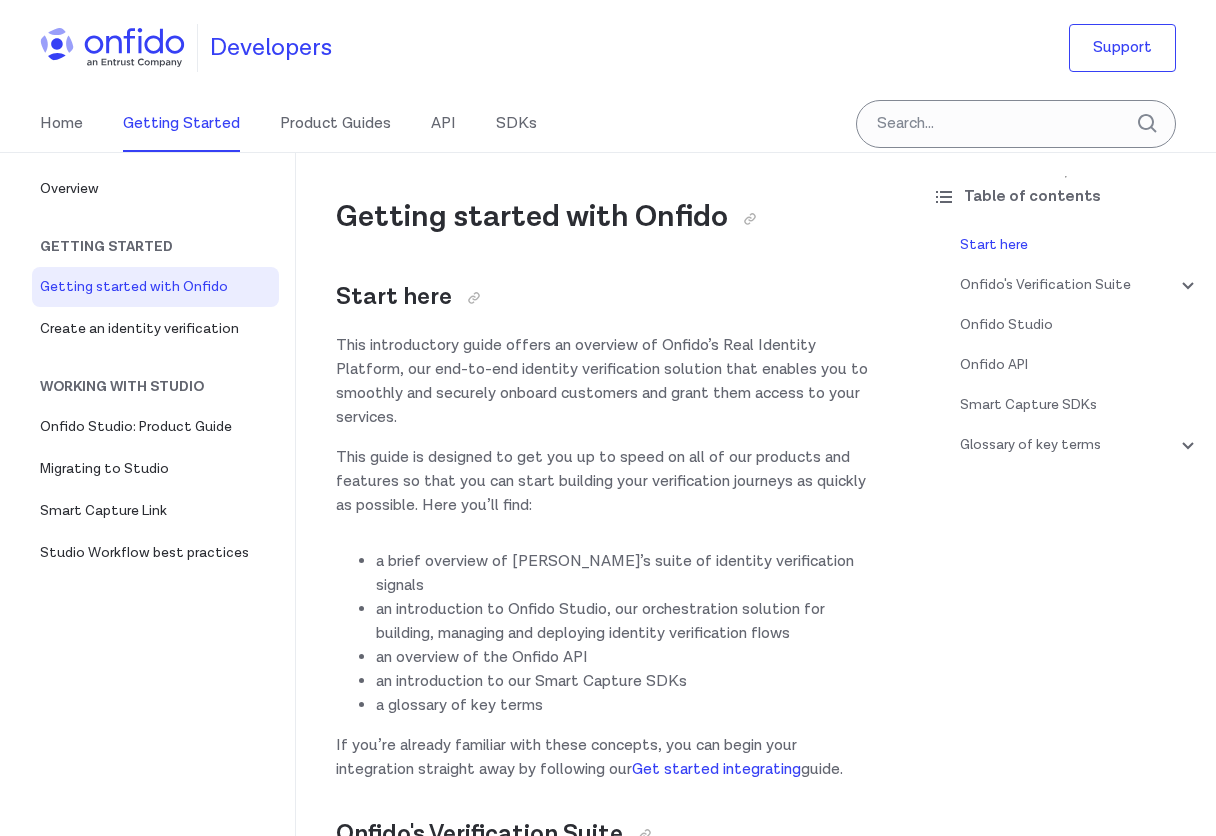 scroll, scrollTop: 0, scrollLeft: 0, axis: both 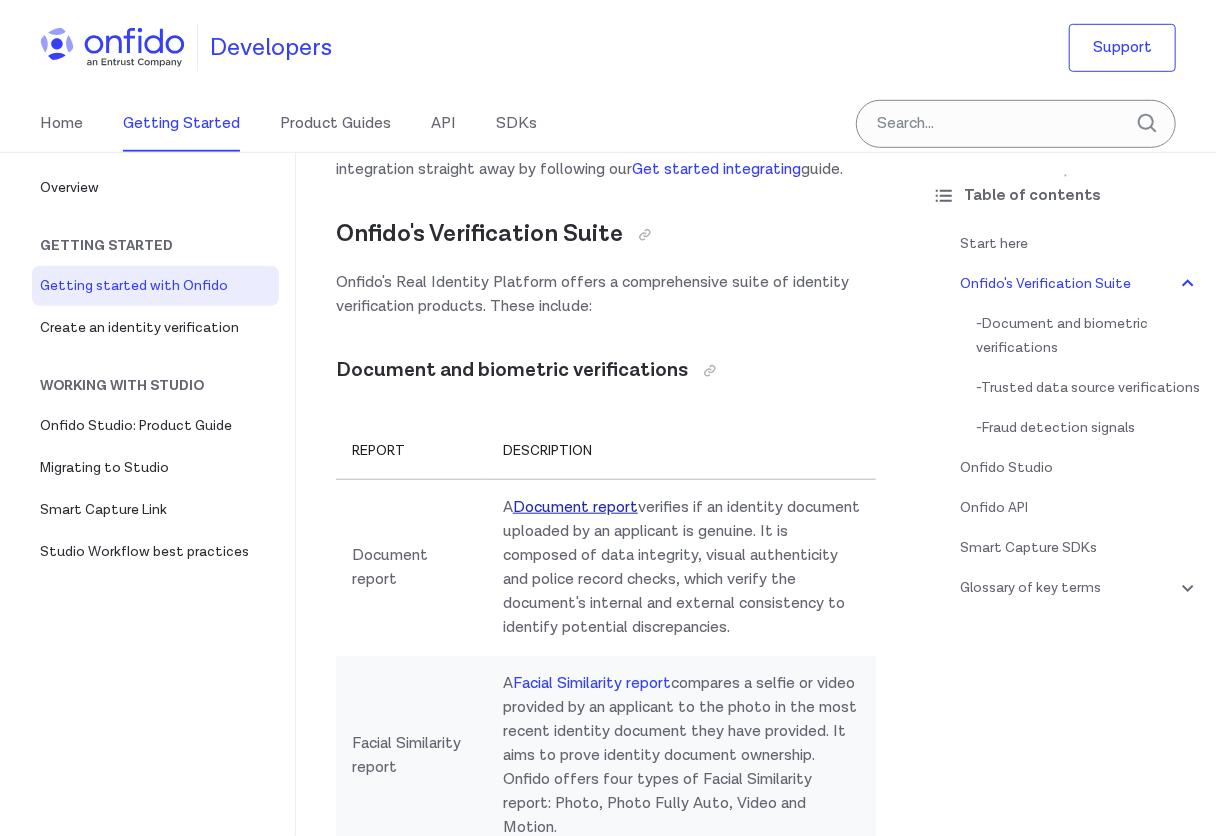click on "Document report" at bounding box center [575, 507] 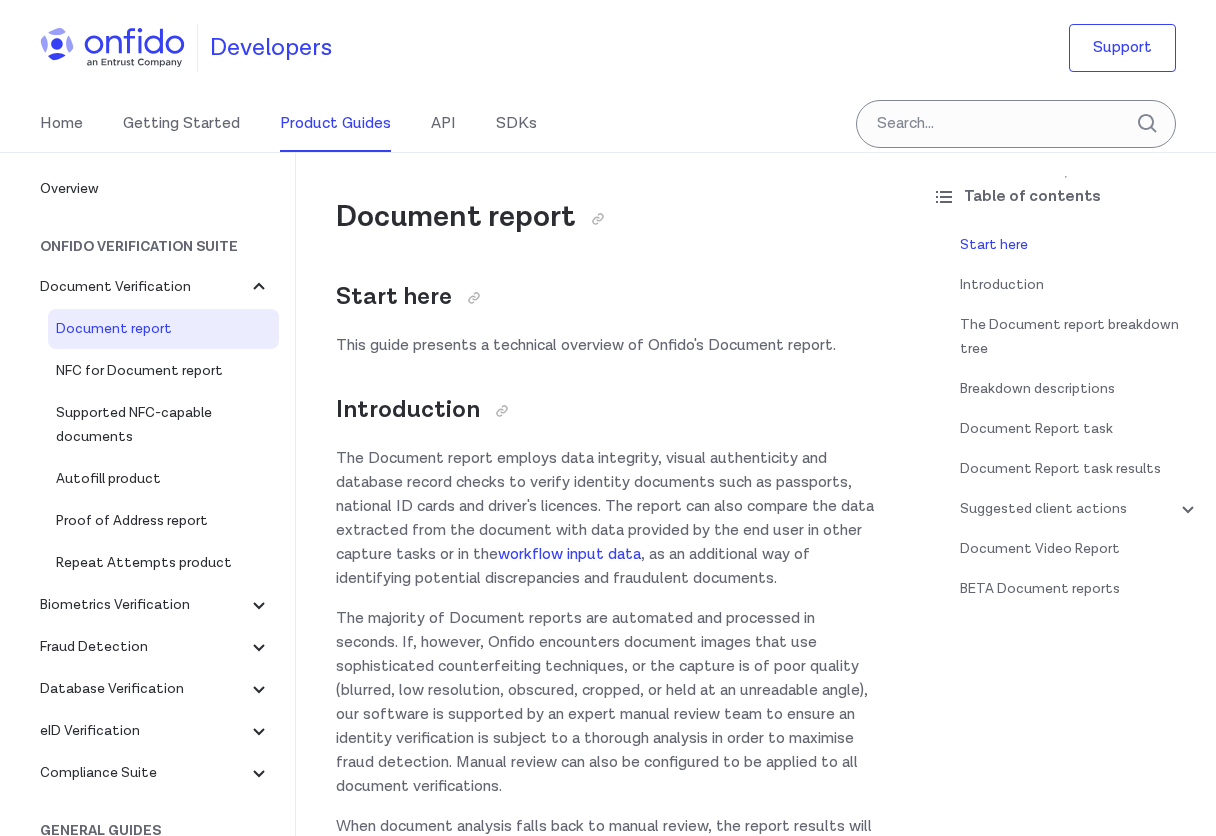 scroll, scrollTop: 0, scrollLeft: 0, axis: both 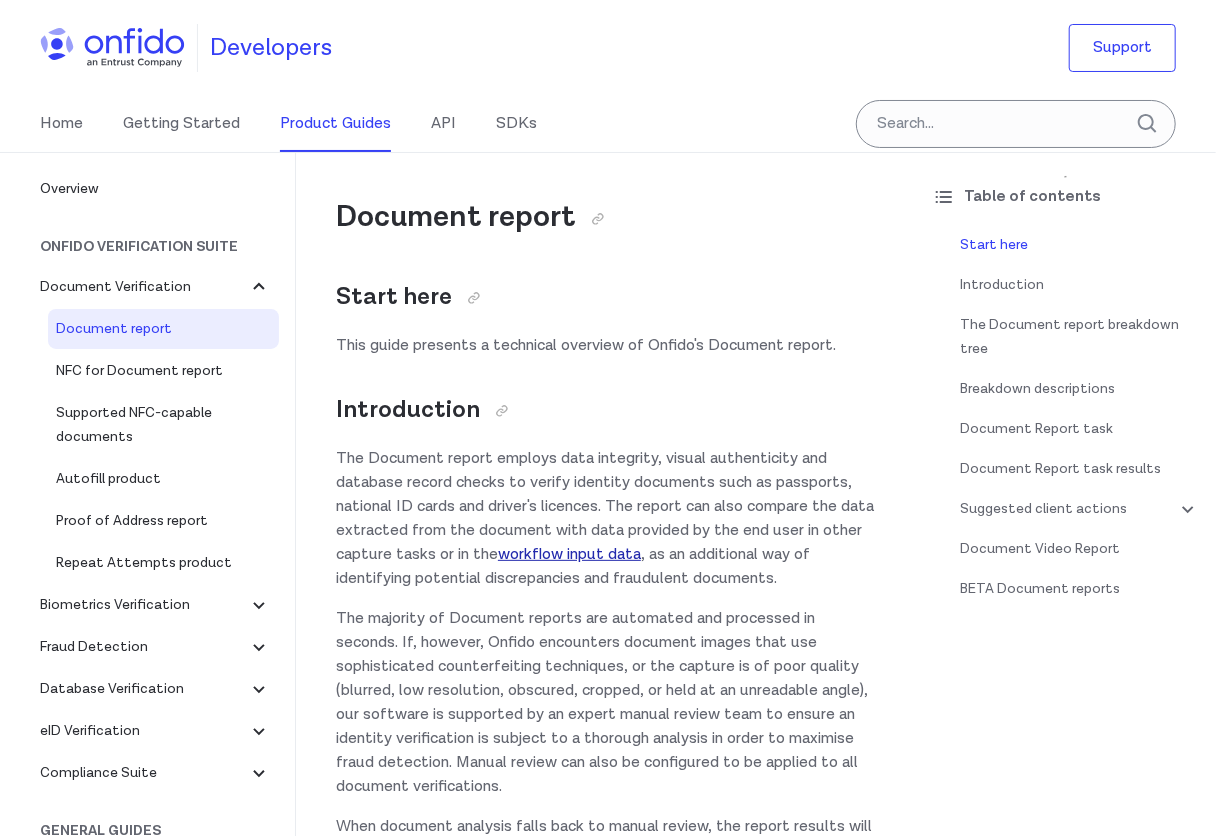 click on "workflow input data" at bounding box center [569, 554] 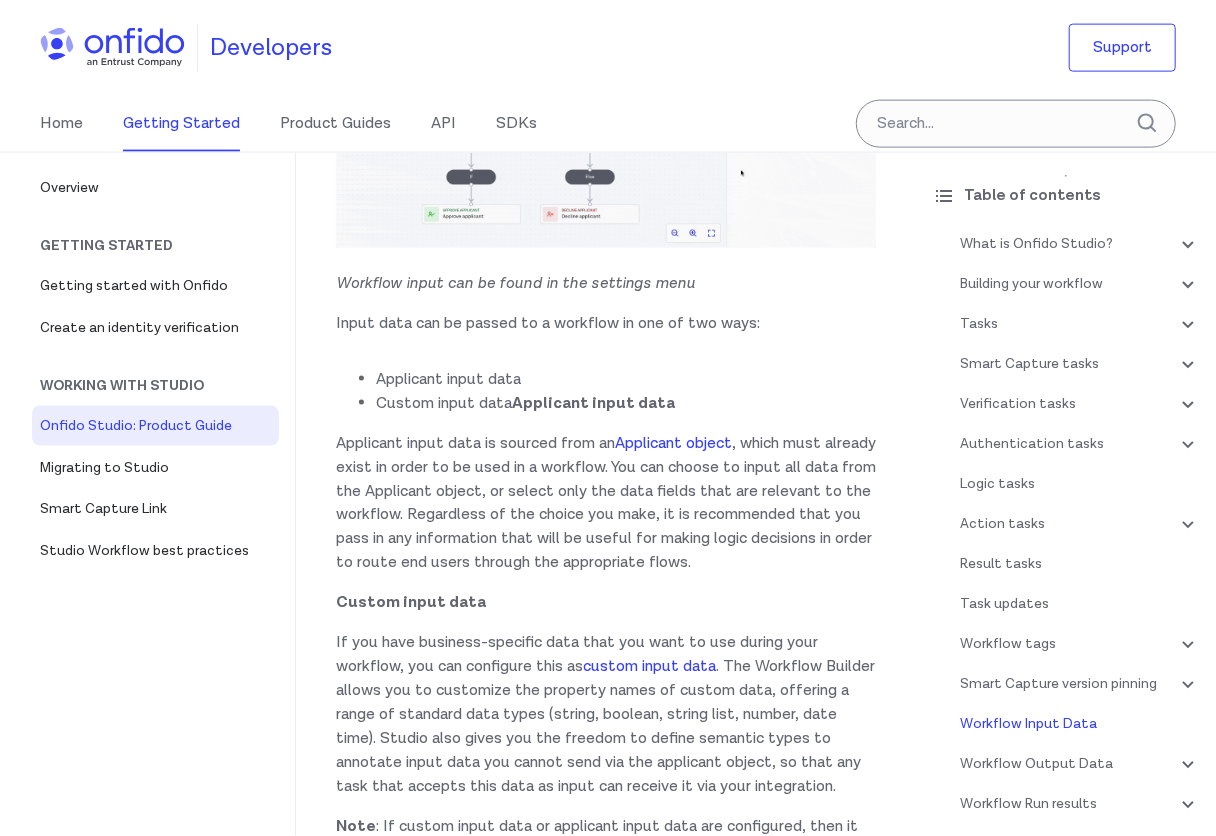 scroll, scrollTop: 0, scrollLeft: 0, axis: both 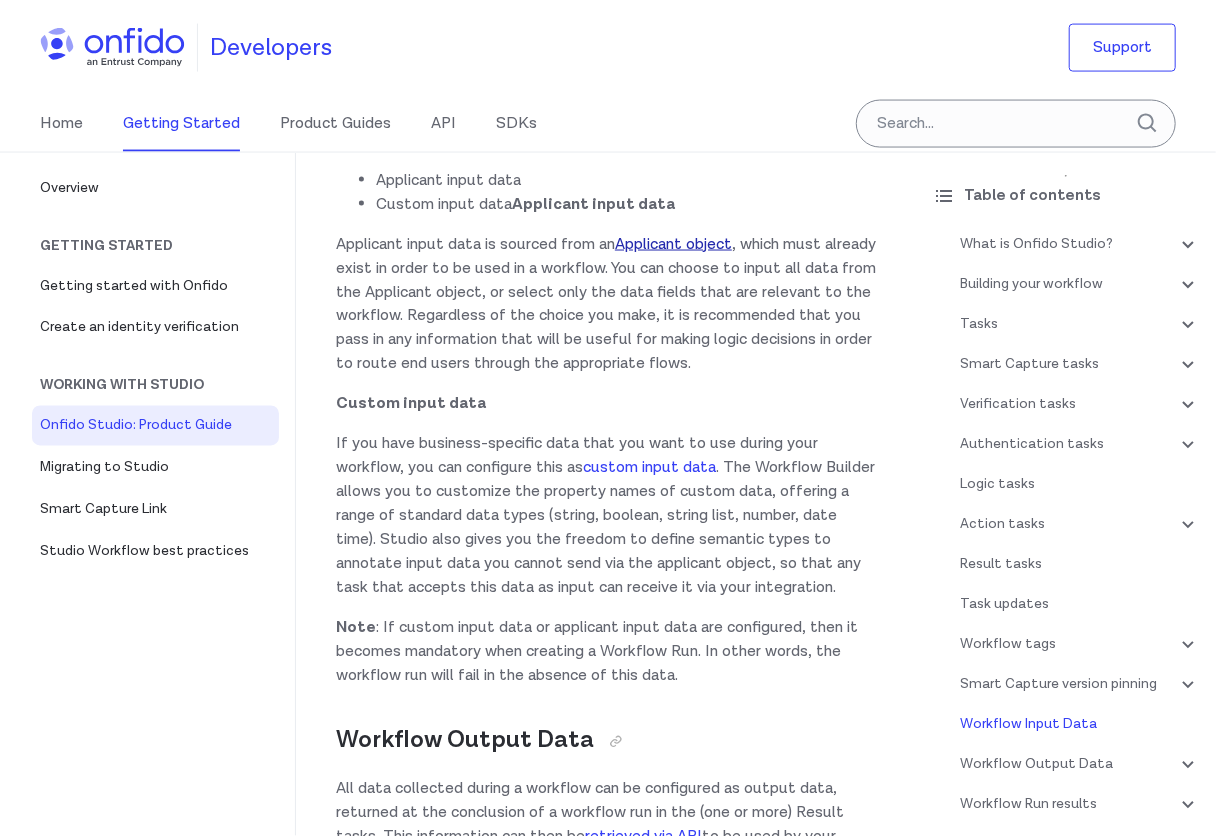 click on "Applicant object" at bounding box center (673, 244) 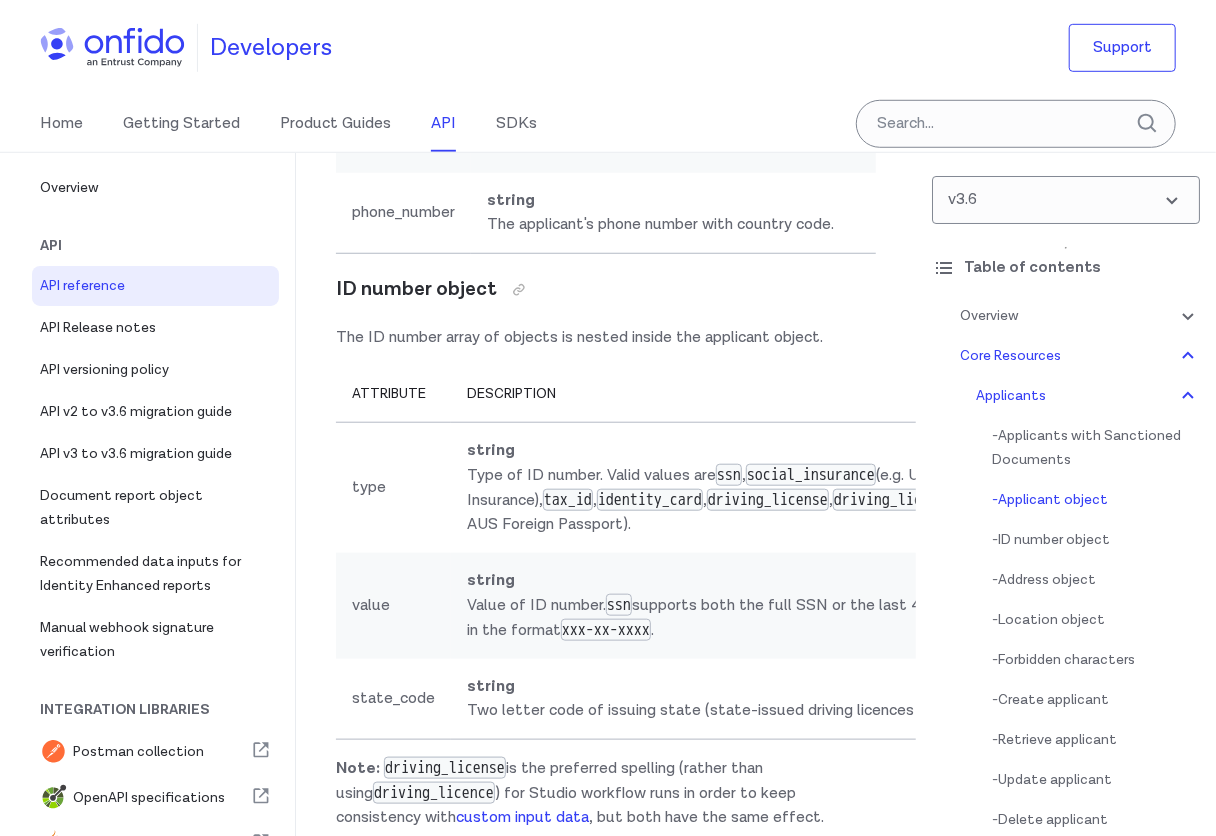 scroll, scrollTop: 25224, scrollLeft: 0, axis: vertical 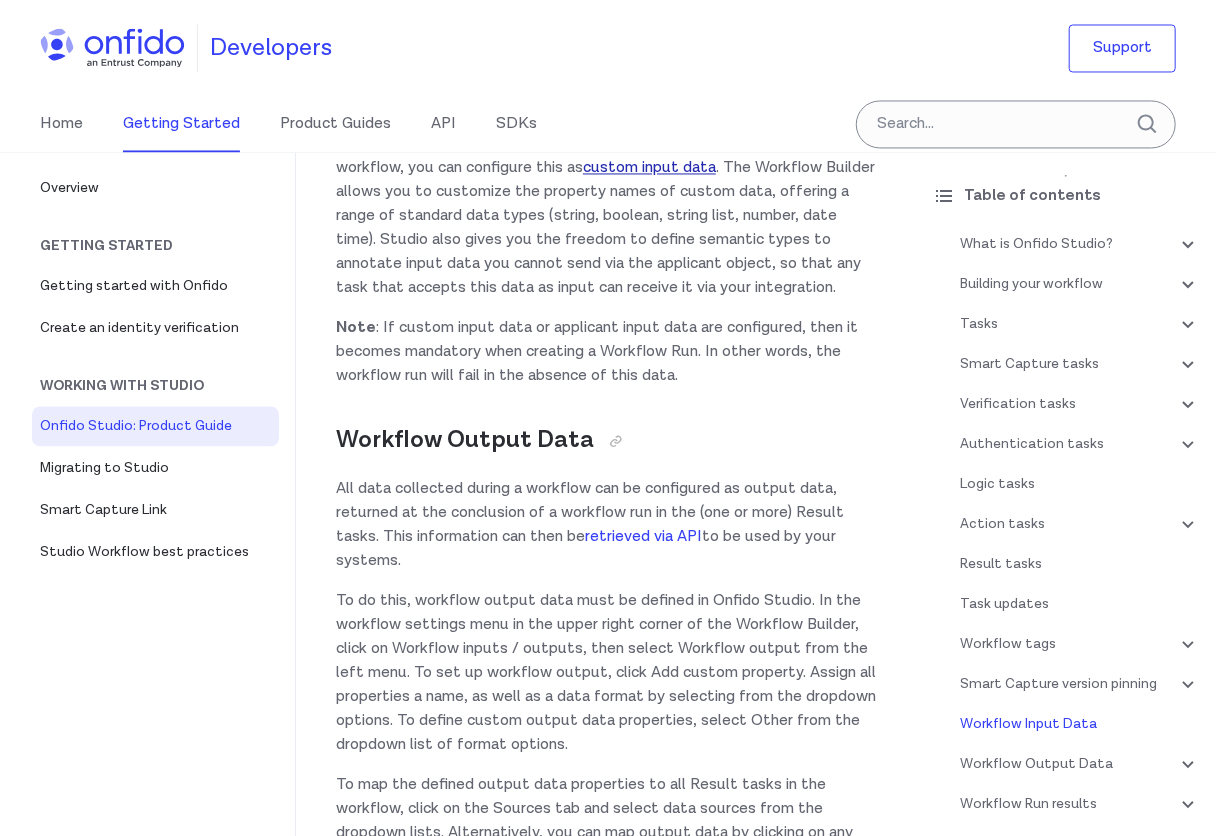 click on "custom input data" at bounding box center [649, 168] 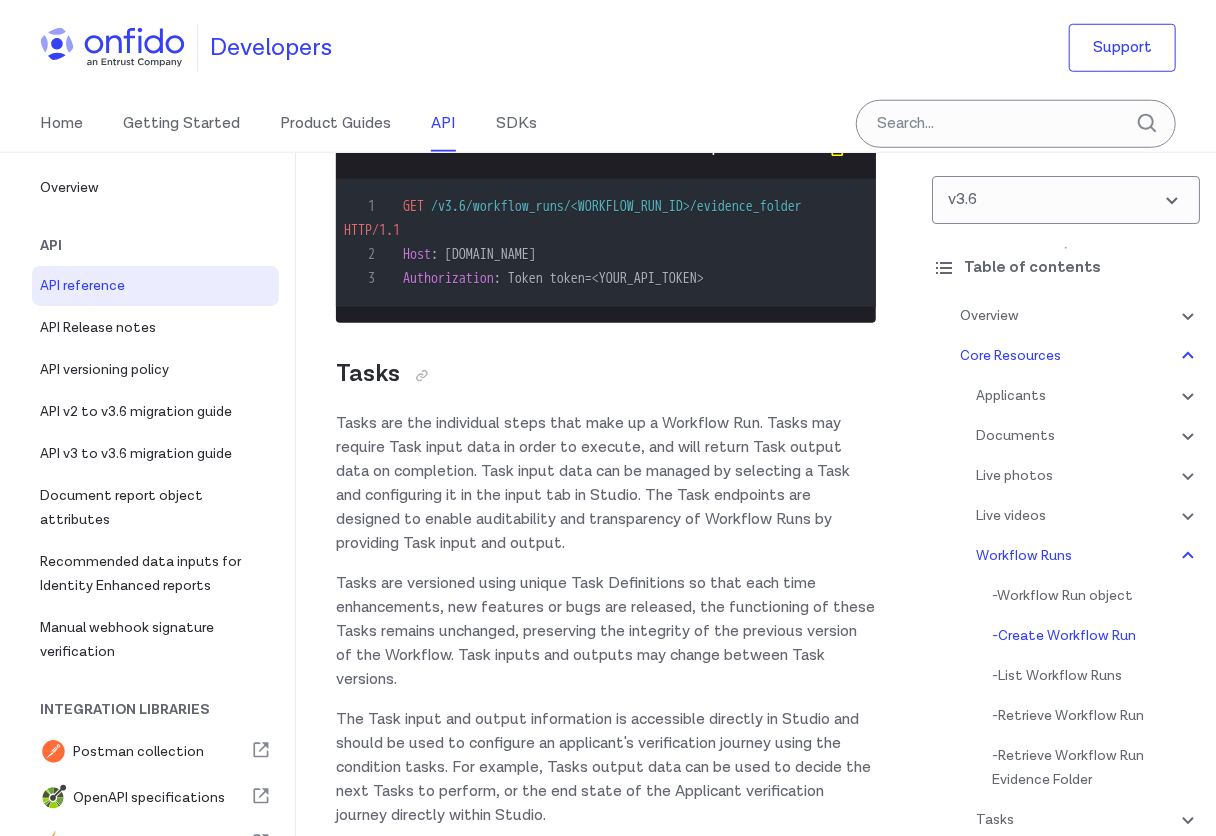 scroll, scrollTop: 64032, scrollLeft: 0, axis: vertical 